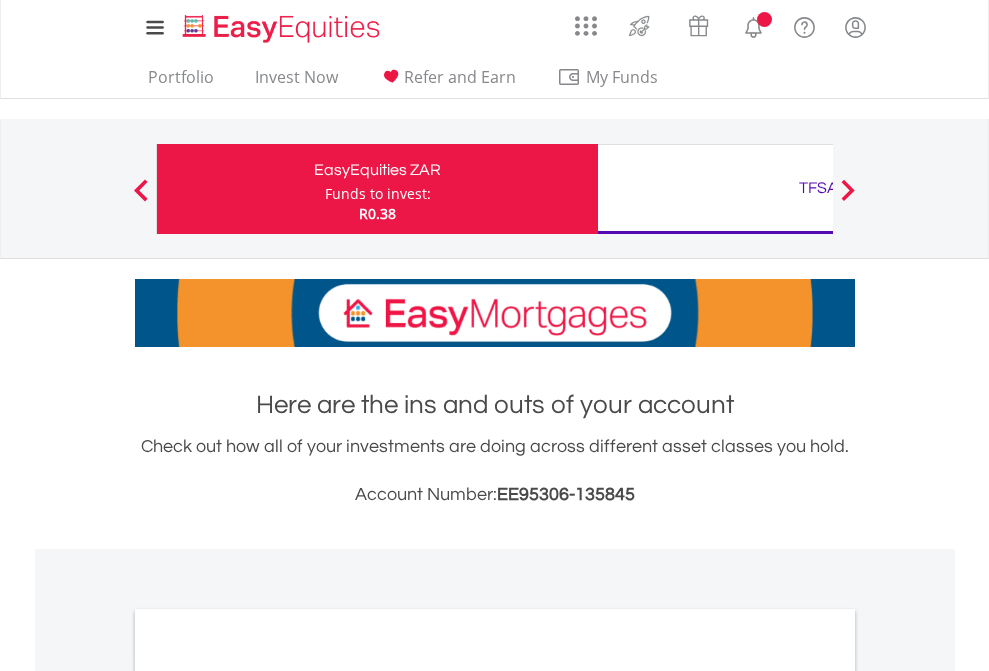scroll, scrollTop: 0, scrollLeft: 0, axis: both 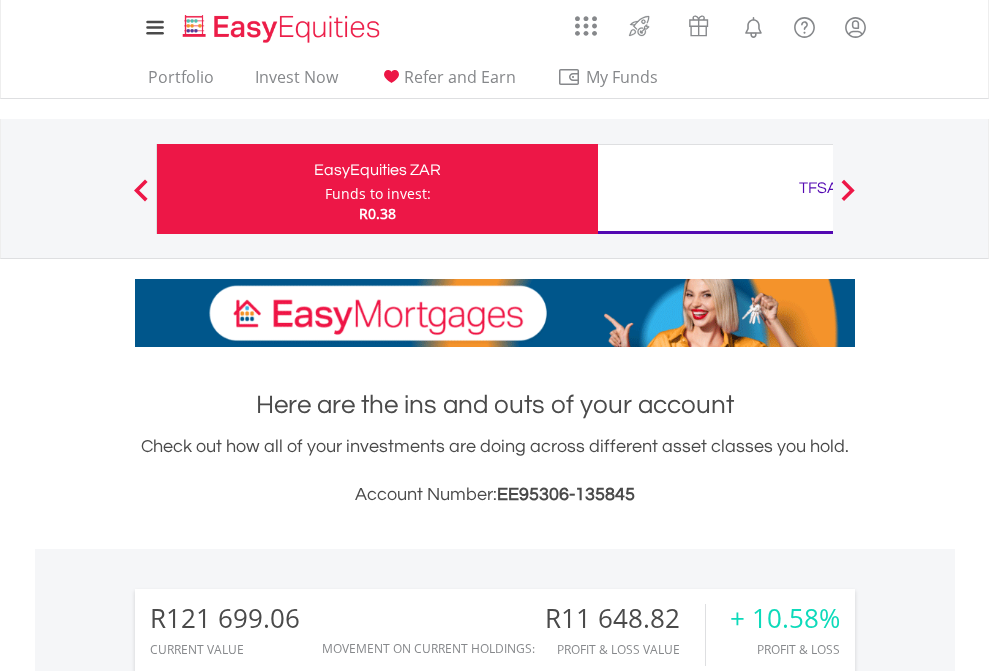 click on "Funds to invest:" at bounding box center (378, 194) 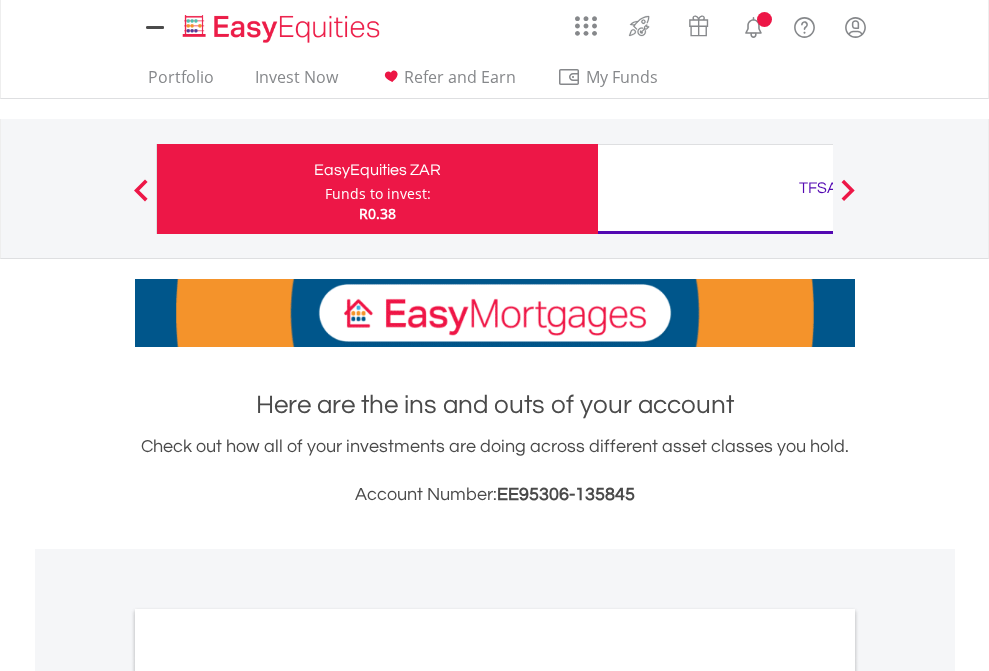 scroll, scrollTop: 0, scrollLeft: 0, axis: both 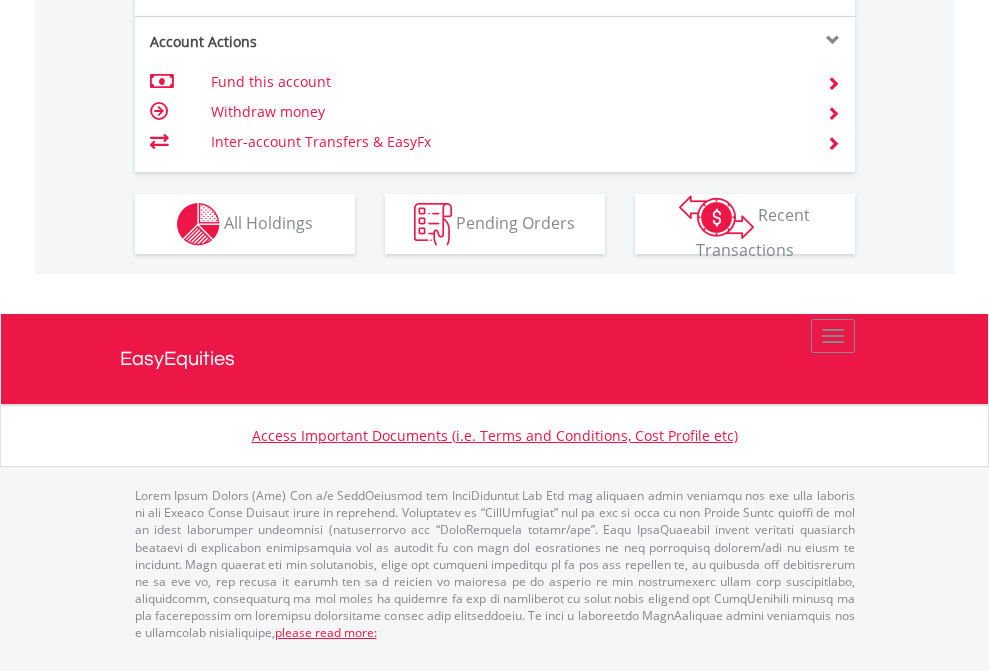 click on "Investment types" at bounding box center (706, -337) 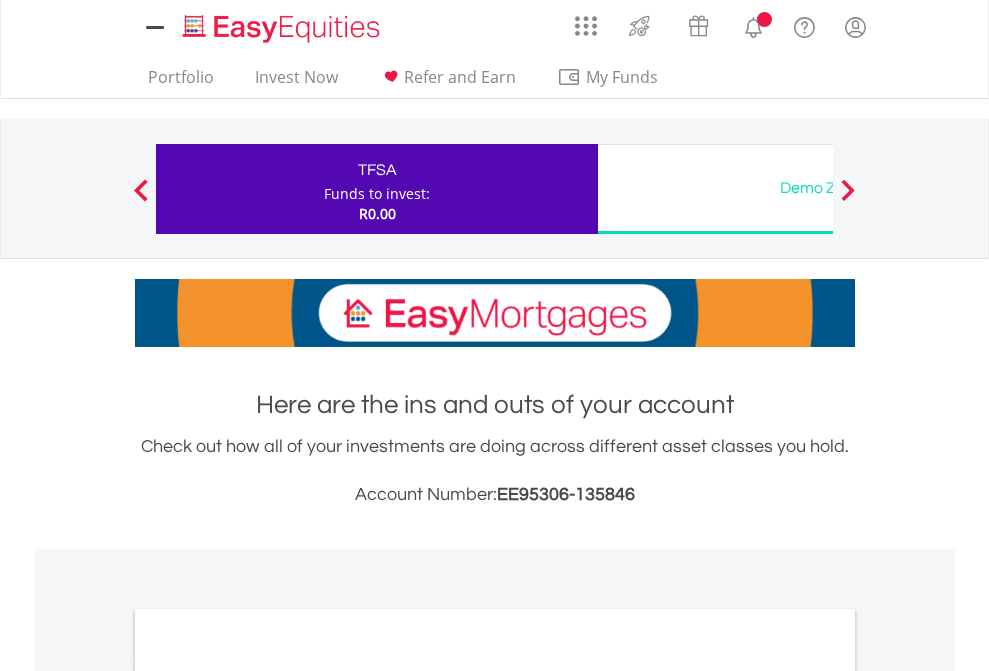 scroll, scrollTop: 0, scrollLeft: 0, axis: both 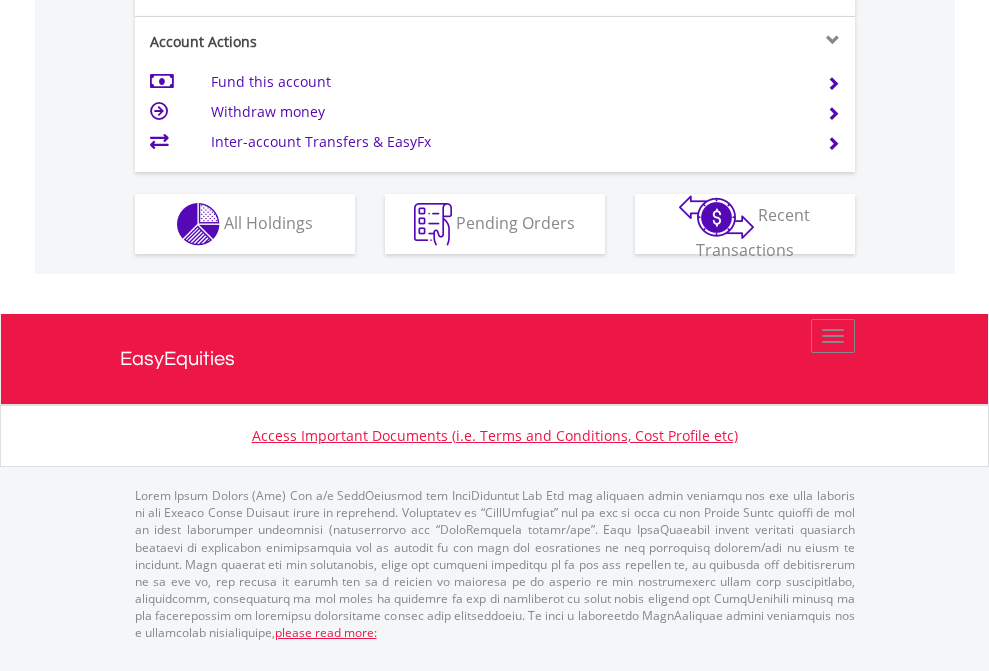 click on "Investment types" at bounding box center [706, -337] 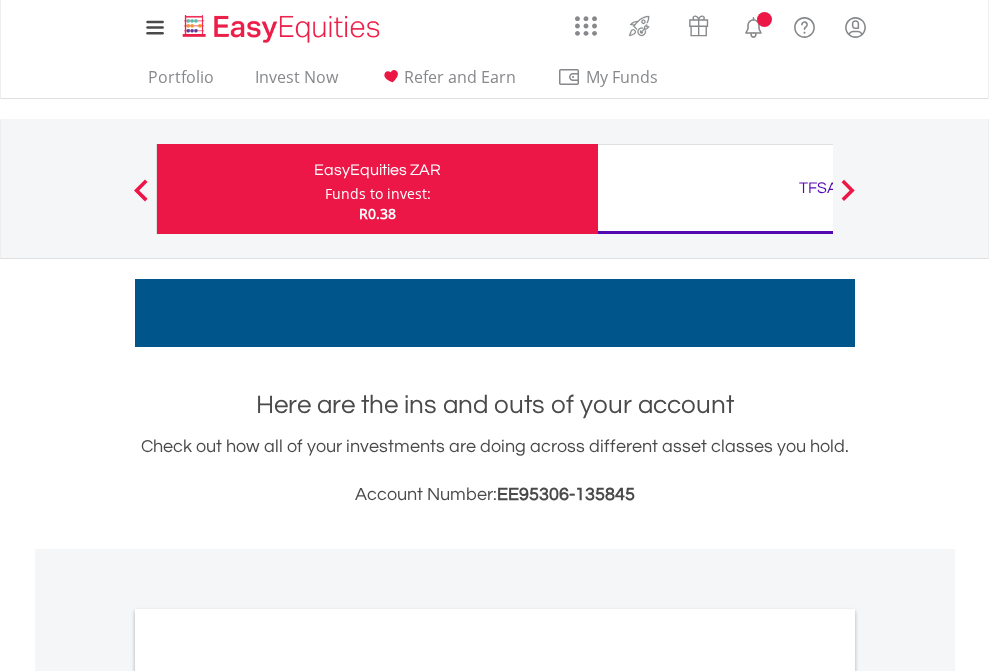 scroll, scrollTop: 0, scrollLeft: 0, axis: both 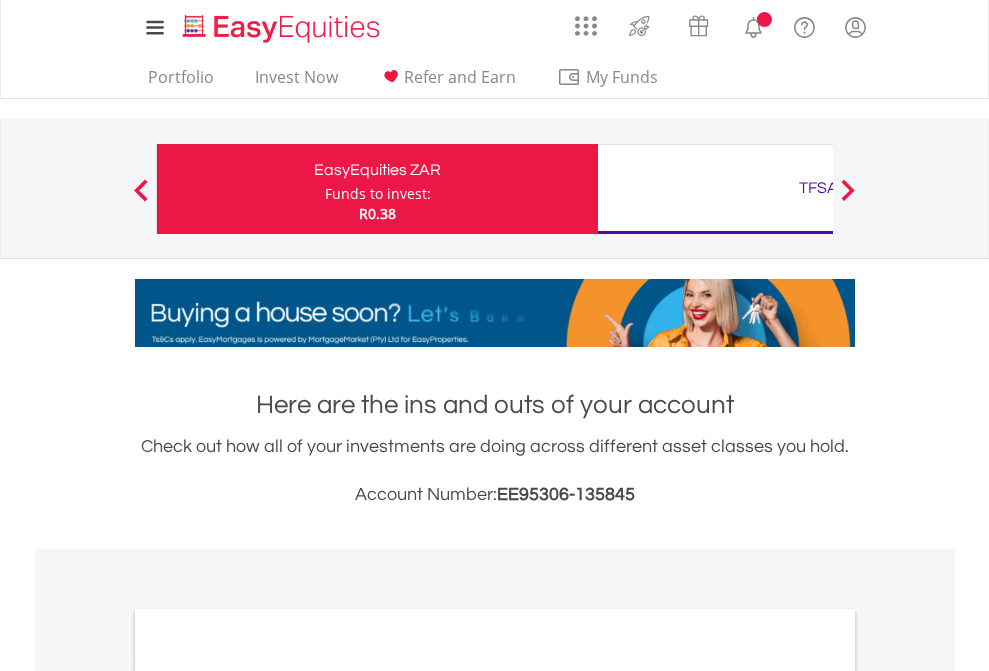 click on "All Holdings" at bounding box center (268, 1096) 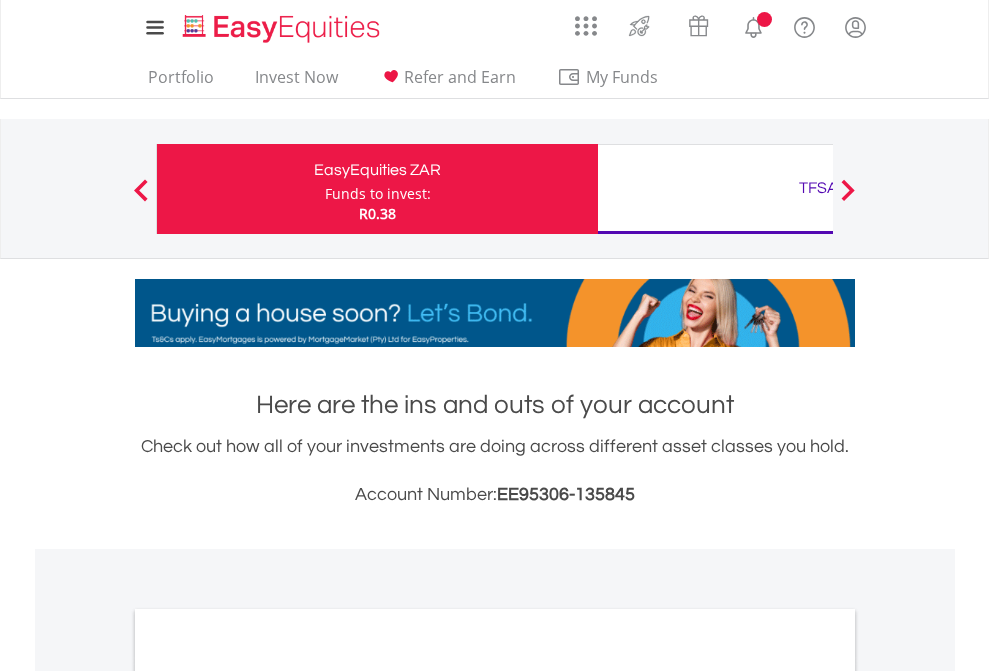 scroll, scrollTop: 1202, scrollLeft: 0, axis: vertical 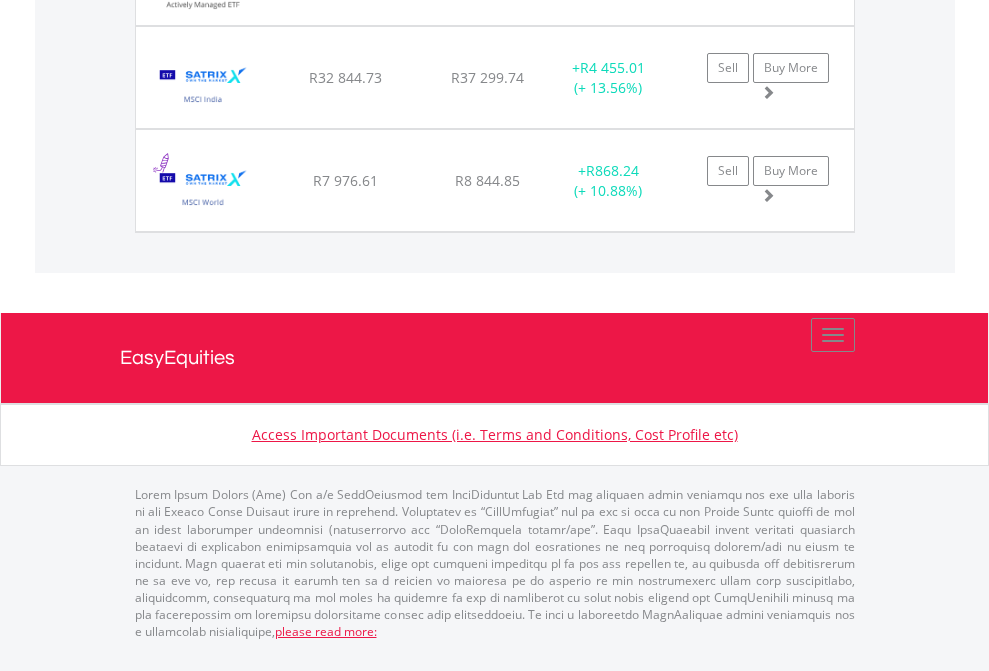 click on "TFSA" at bounding box center (818, -1854) 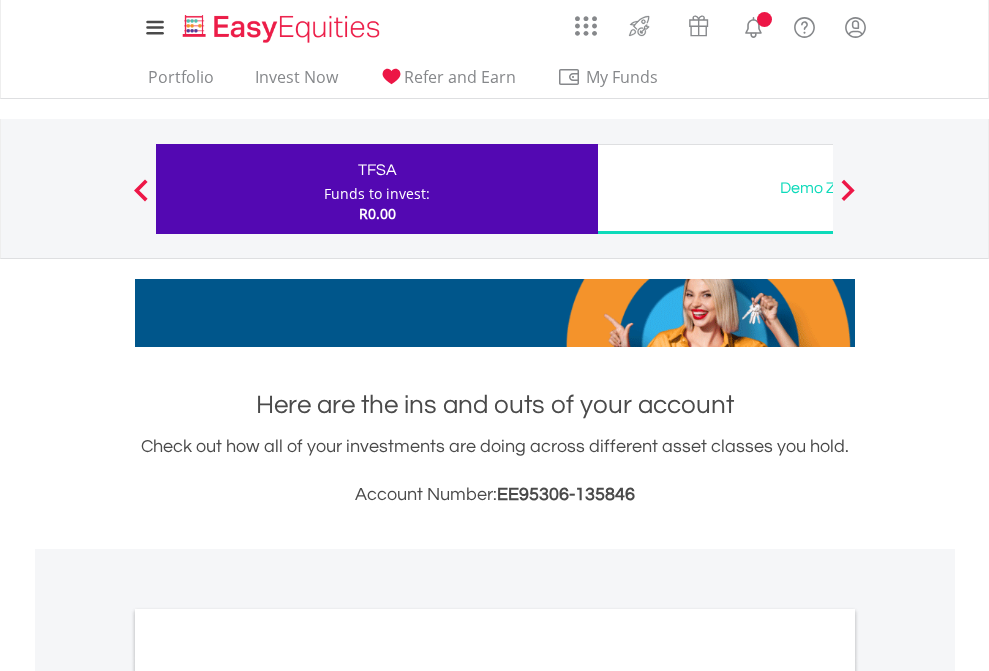 scroll, scrollTop: 1202, scrollLeft: 0, axis: vertical 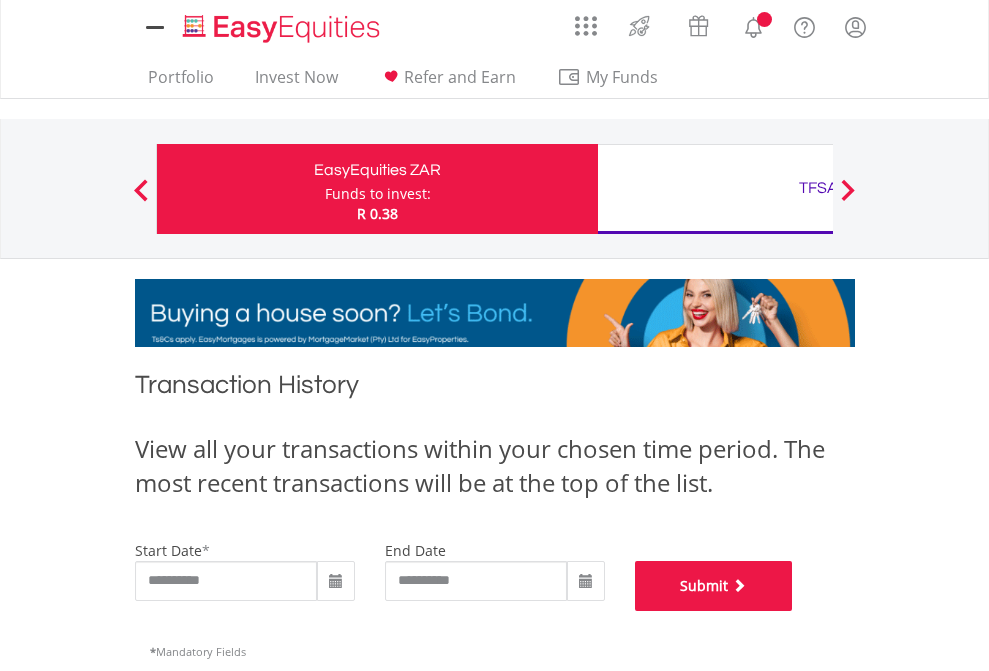 click on "Submit" at bounding box center [714, 586] 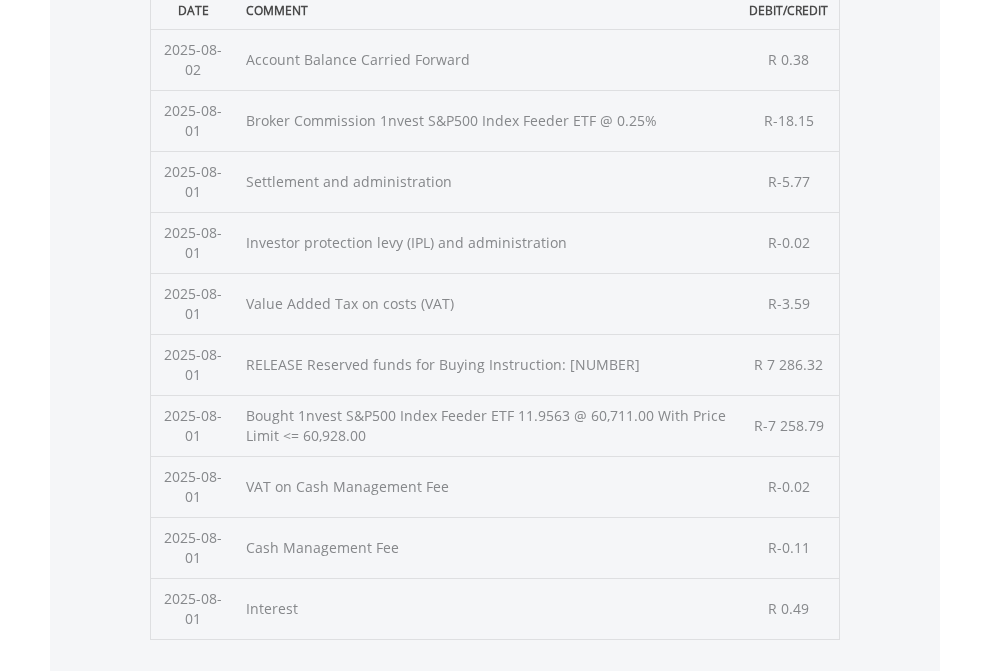 scroll, scrollTop: 811, scrollLeft: 0, axis: vertical 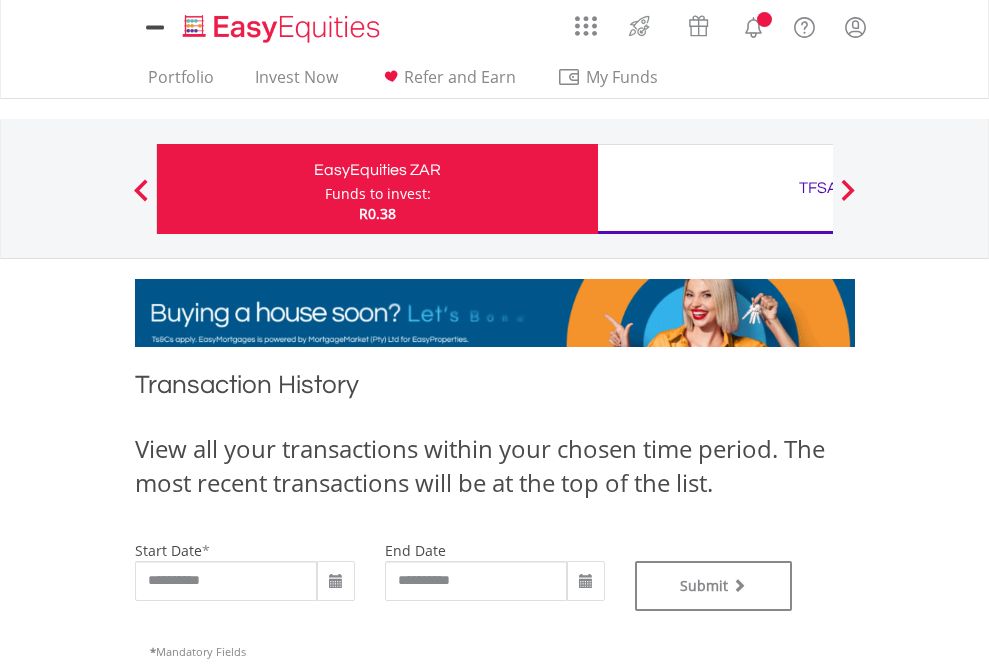 click on "TFSA" at bounding box center [818, 188] 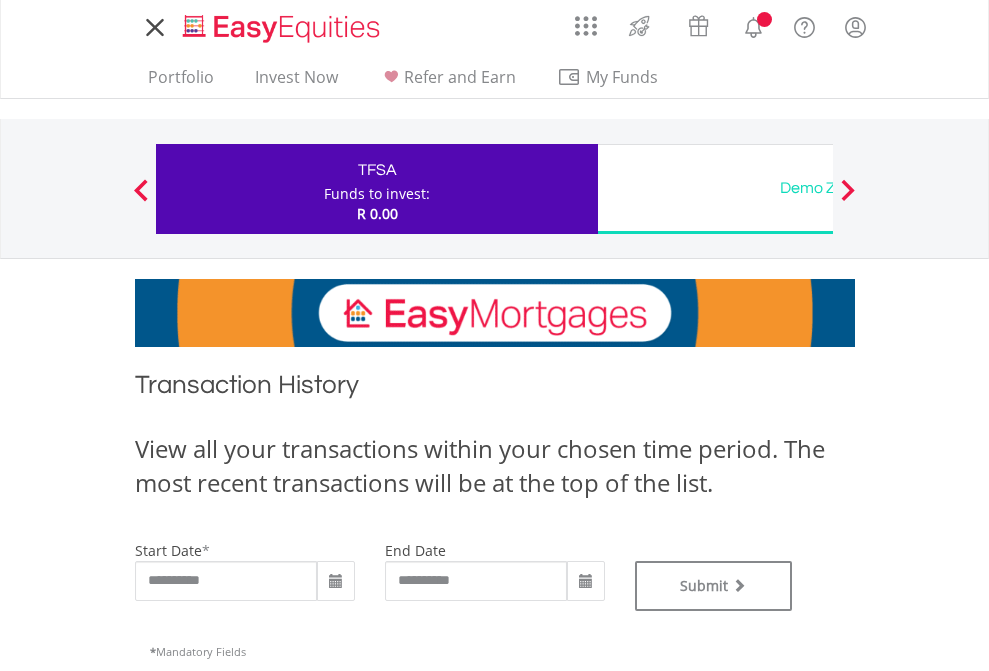 scroll, scrollTop: 0, scrollLeft: 0, axis: both 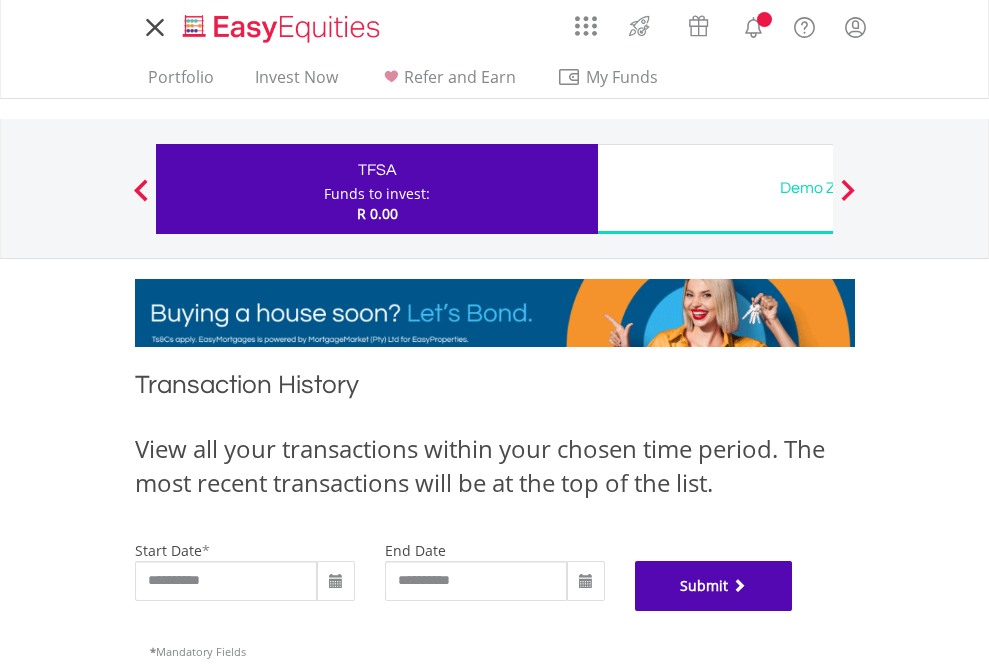 click on "Submit" at bounding box center [714, 586] 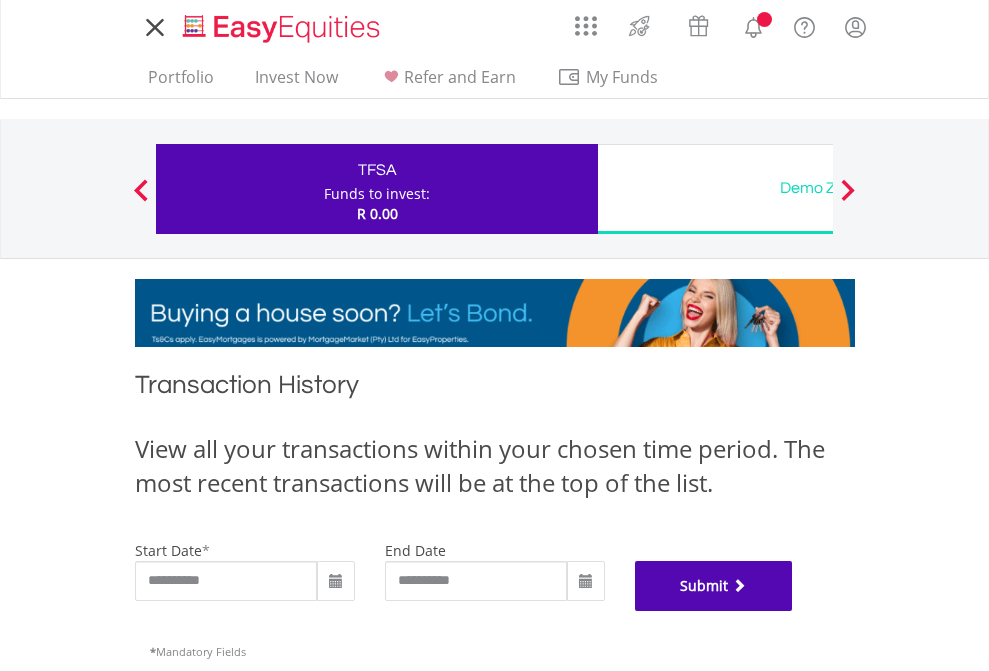 scroll, scrollTop: 811, scrollLeft: 0, axis: vertical 